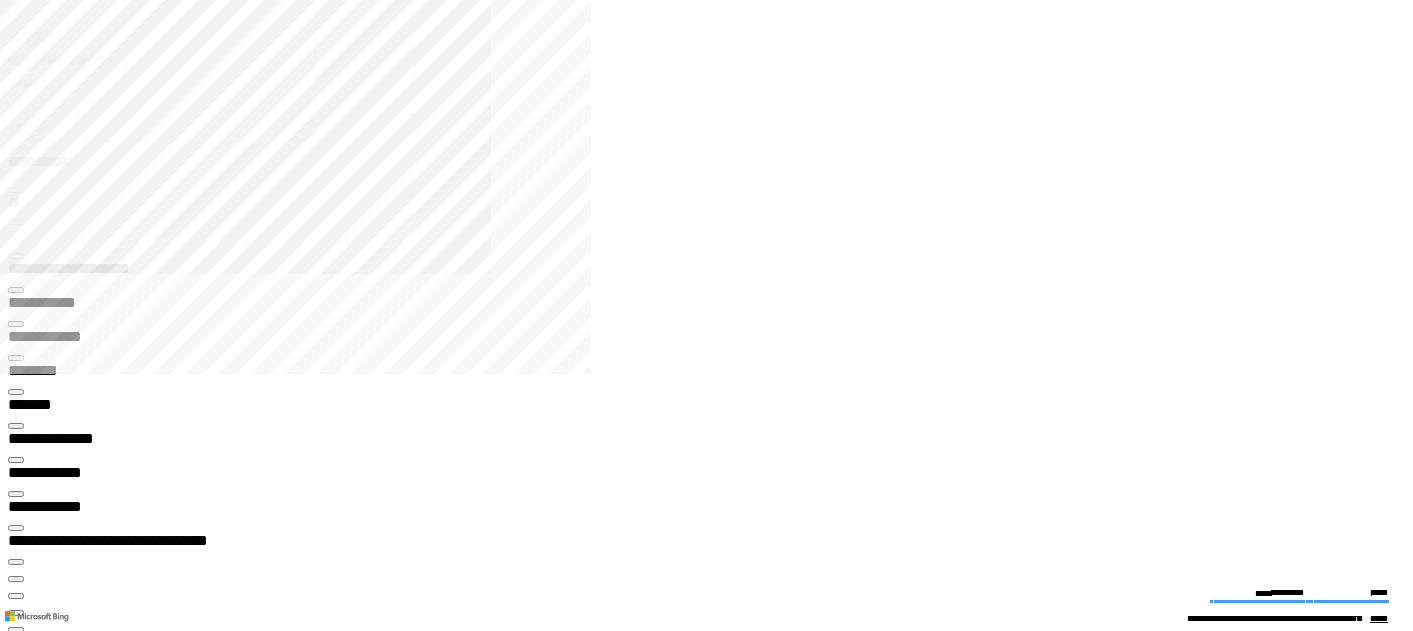 scroll, scrollTop: 0, scrollLeft: 0, axis: both 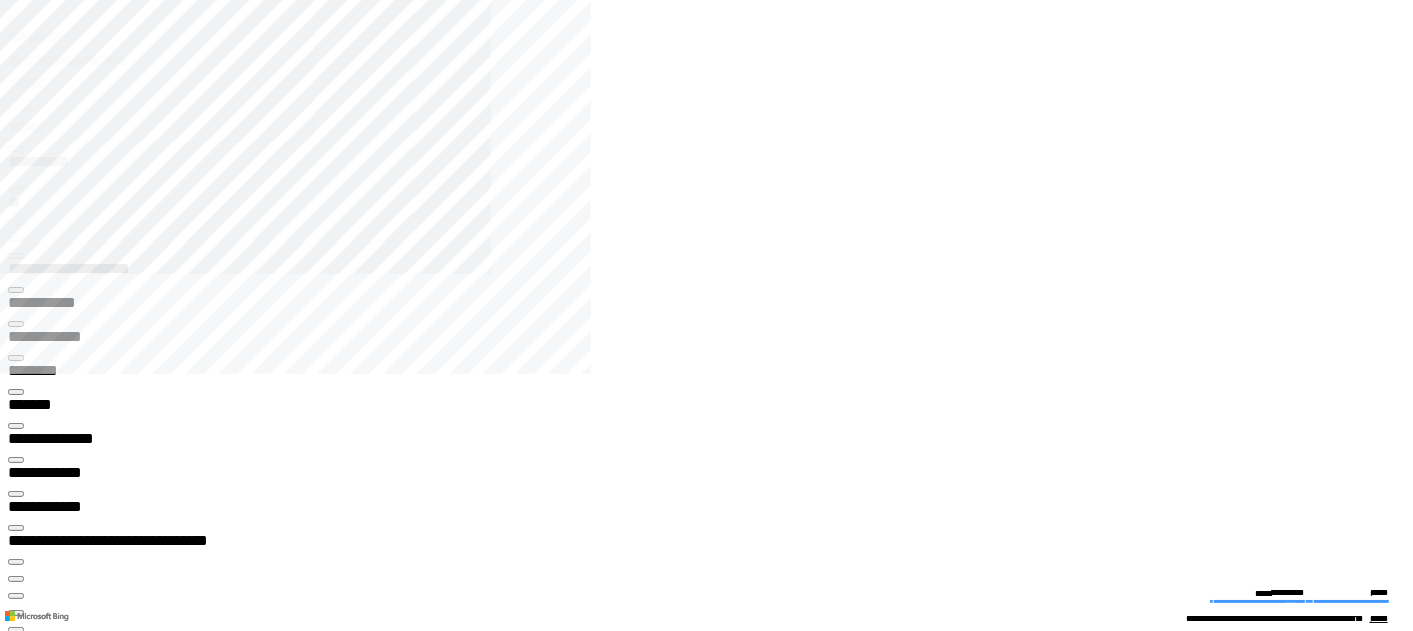 click at bounding box center [16, 14941] 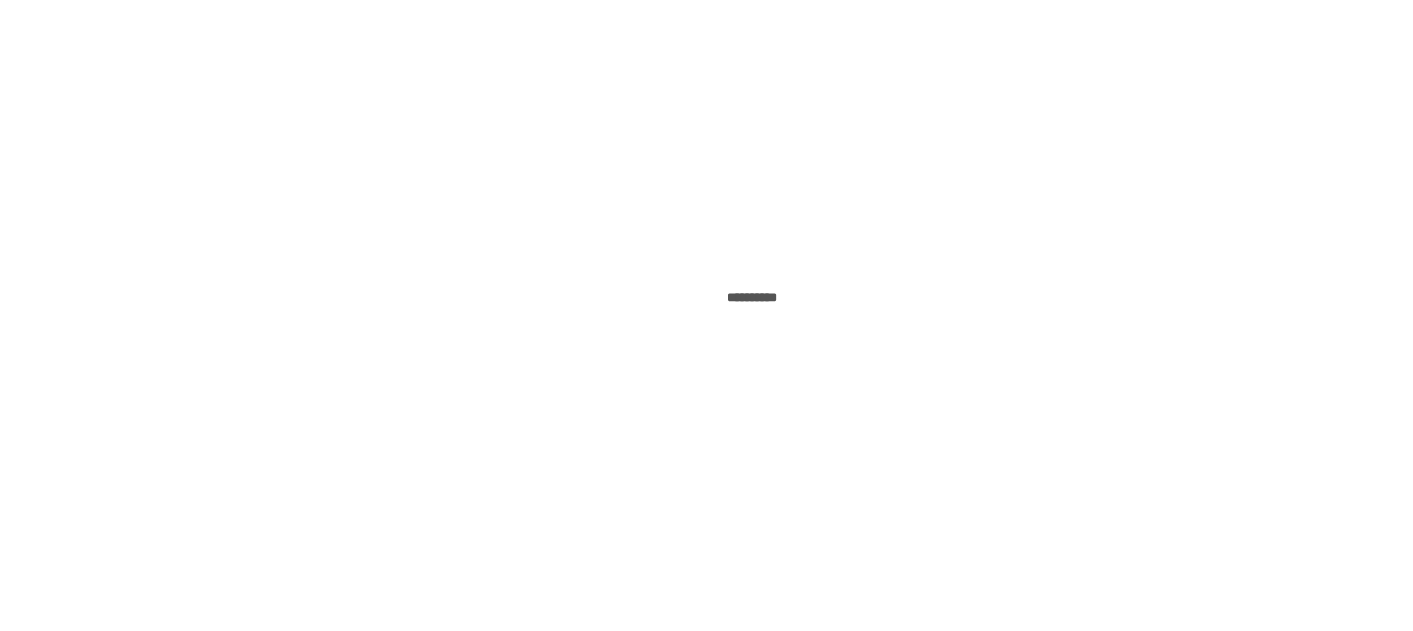 scroll, scrollTop: 0, scrollLeft: 0, axis: both 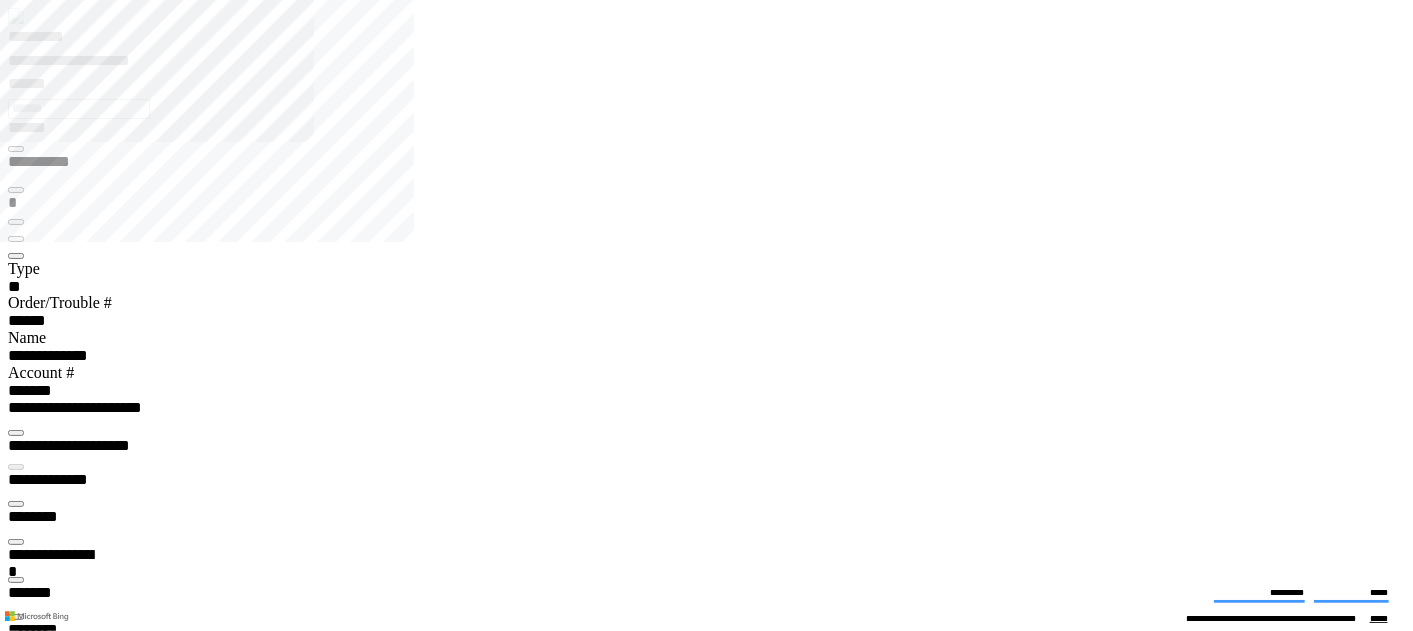 type on "*******" 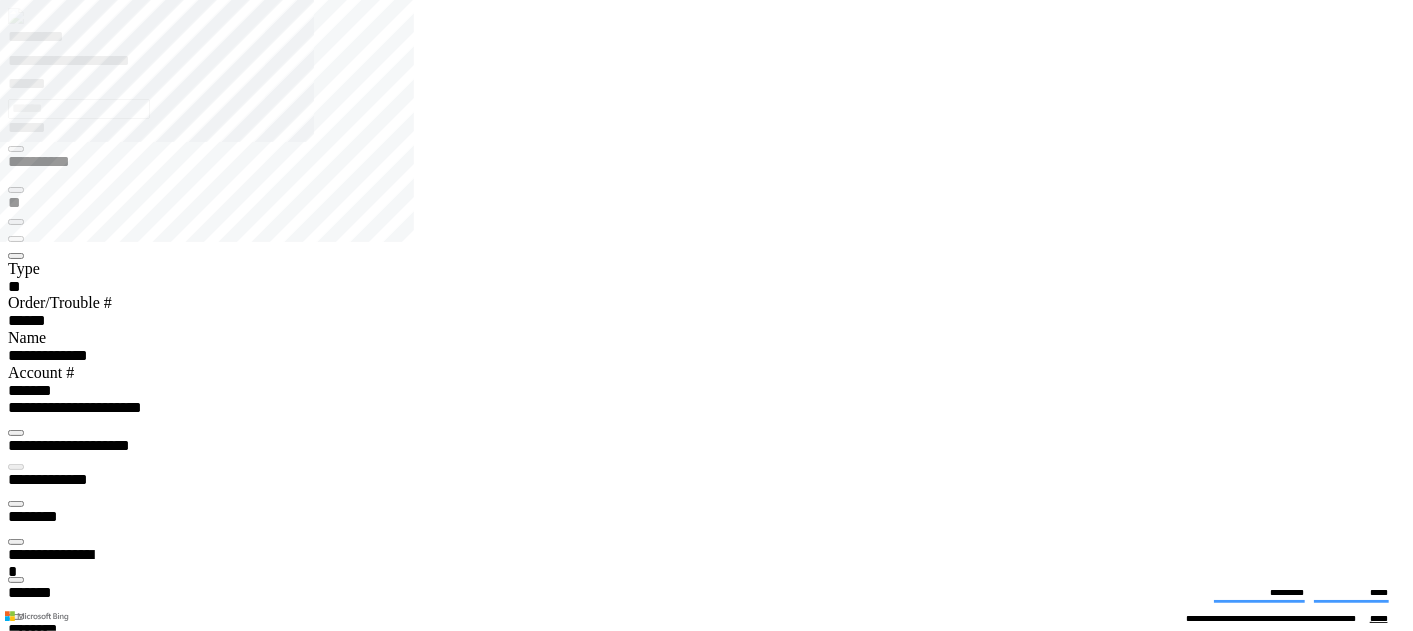 click at bounding box center [16, 3878] 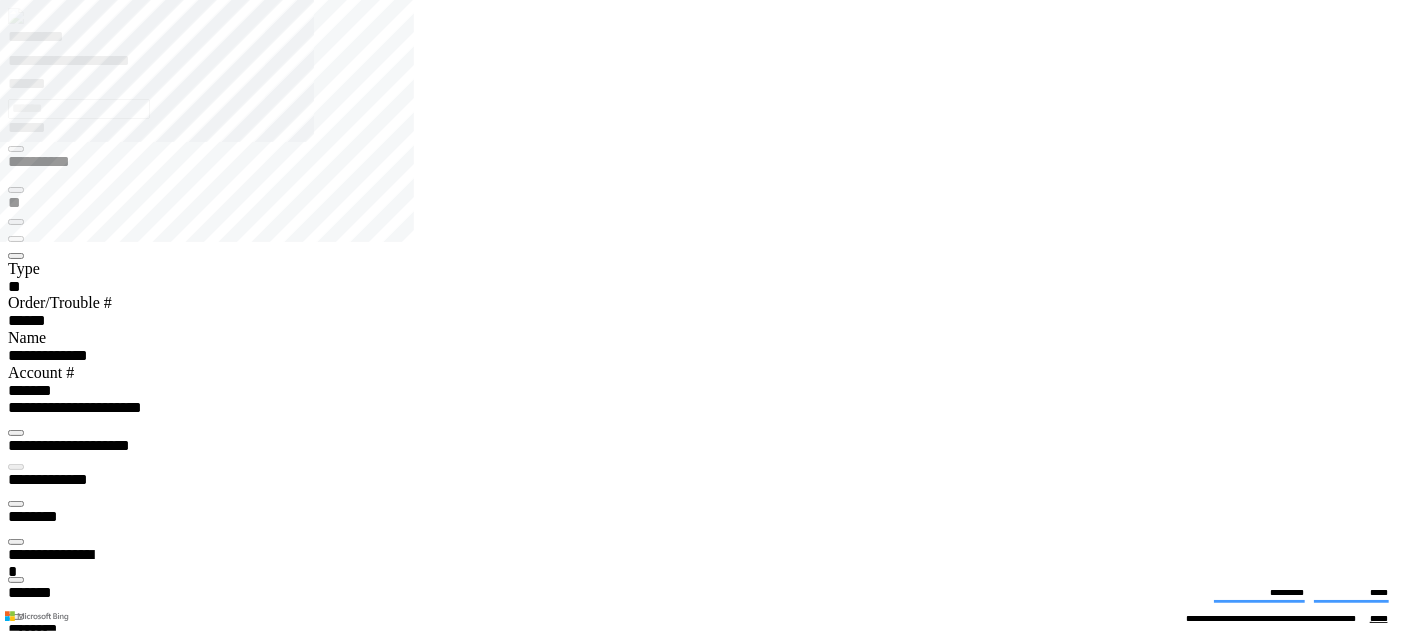 drag, startPoint x: 310, startPoint y: 219, endPoint x: 363, endPoint y: 219, distance: 53 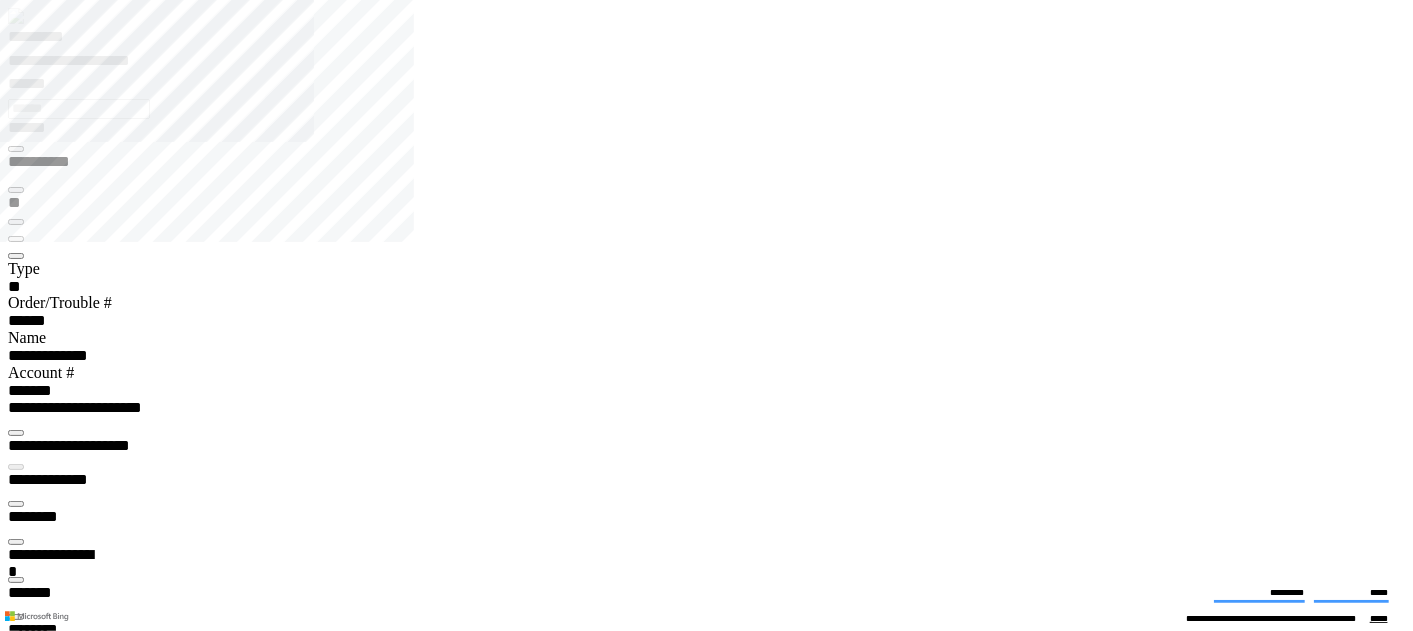 click on "**********" at bounding box center [55, 2310] 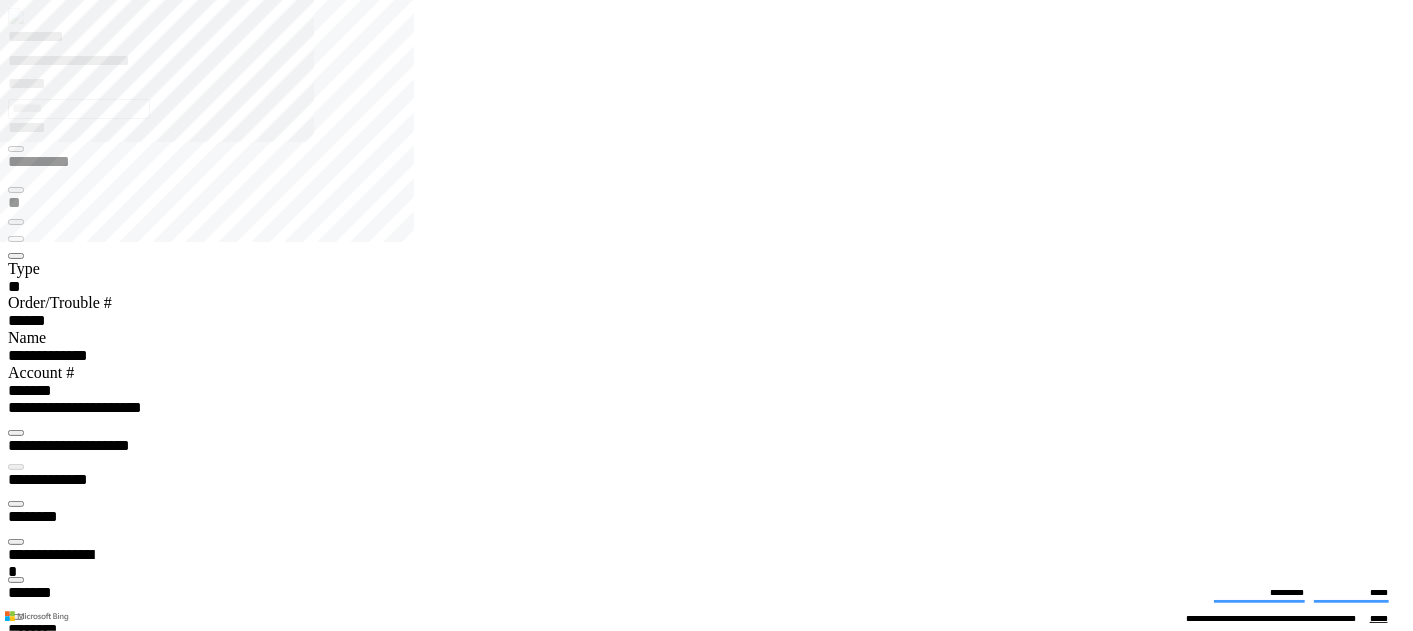 copy on "******" 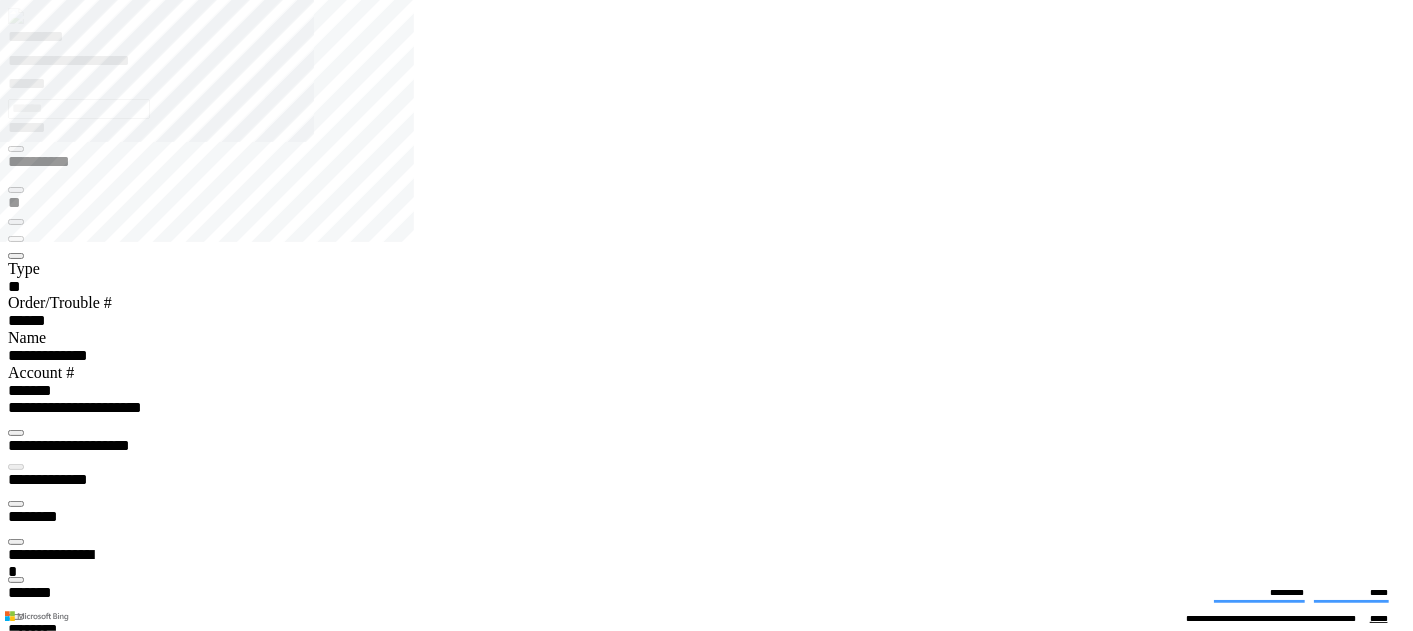 click at bounding box center (16, 3804) 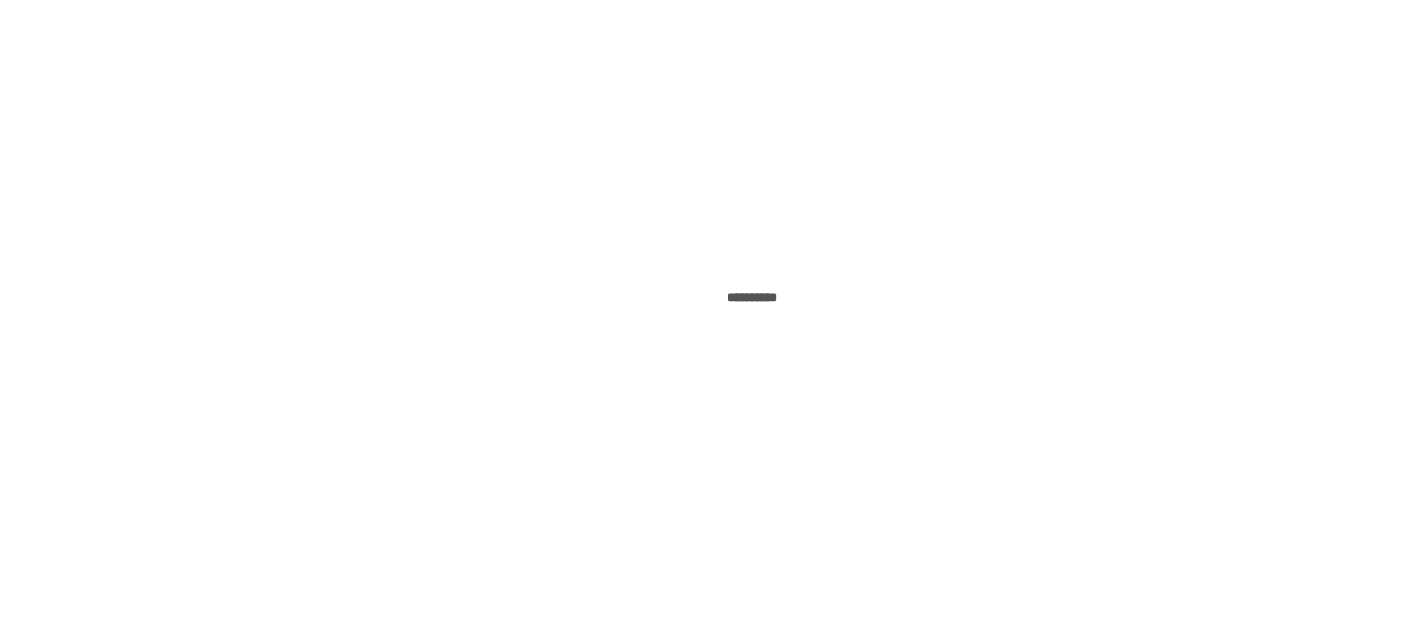 scroll, scrollTop: 0, scrollLeft: 0, axis: both 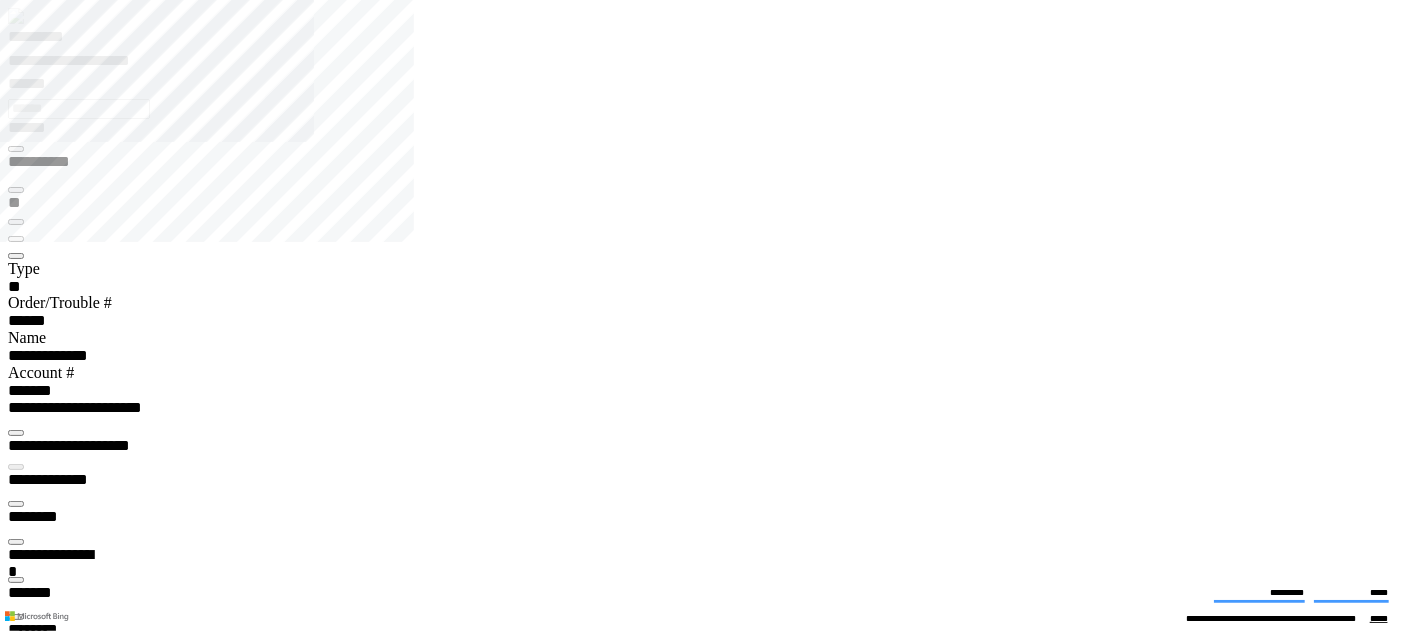 type on "*******" 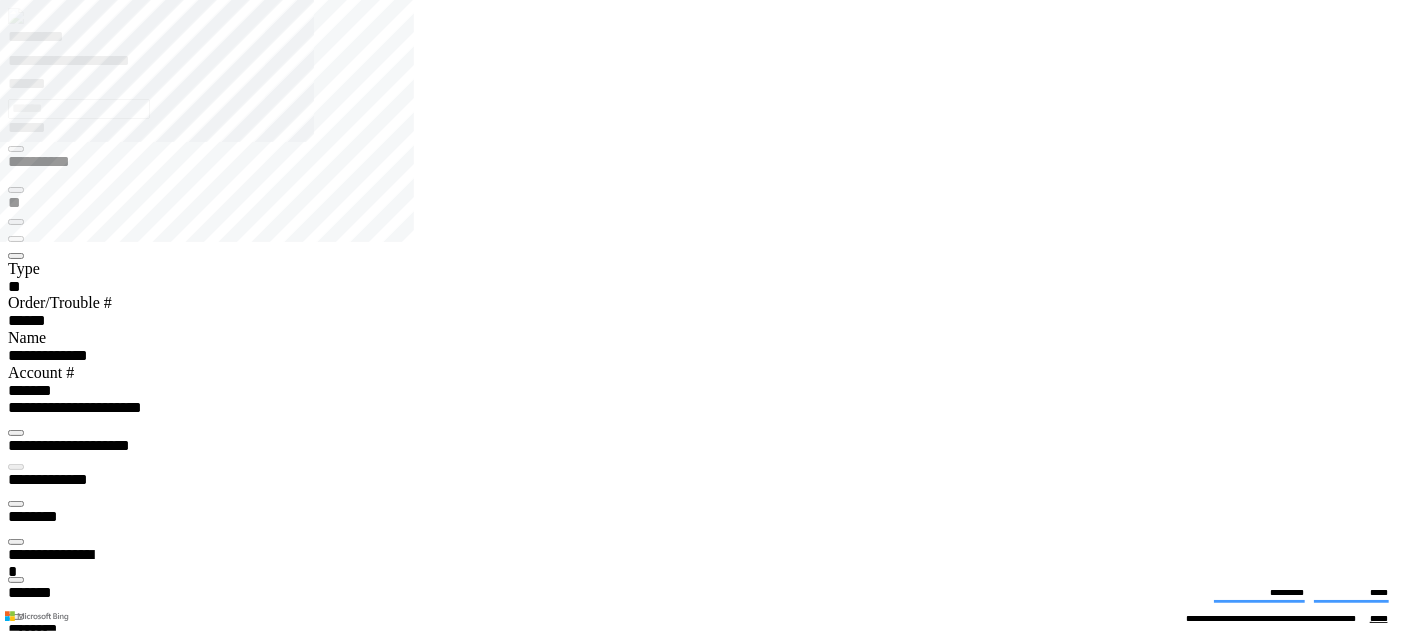 scroll, scrollTop: 29, scrollLeft: 63, axis: both 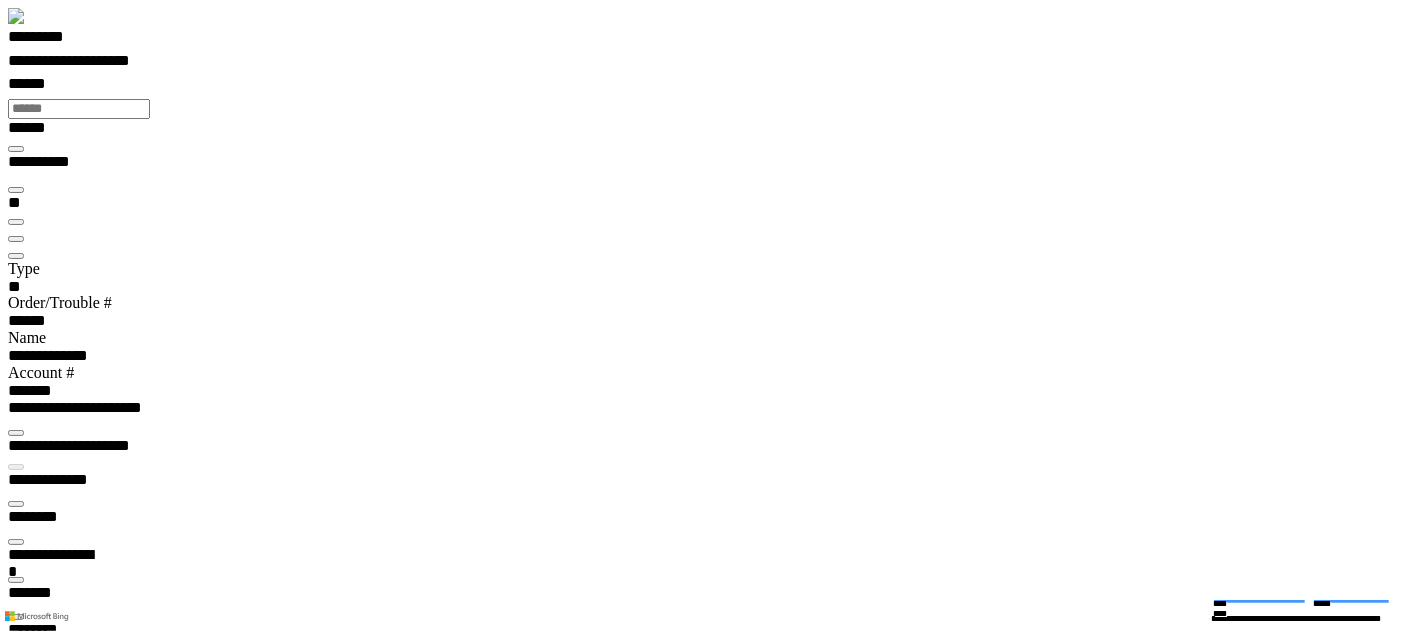 click at bounding box center (16, 7736) 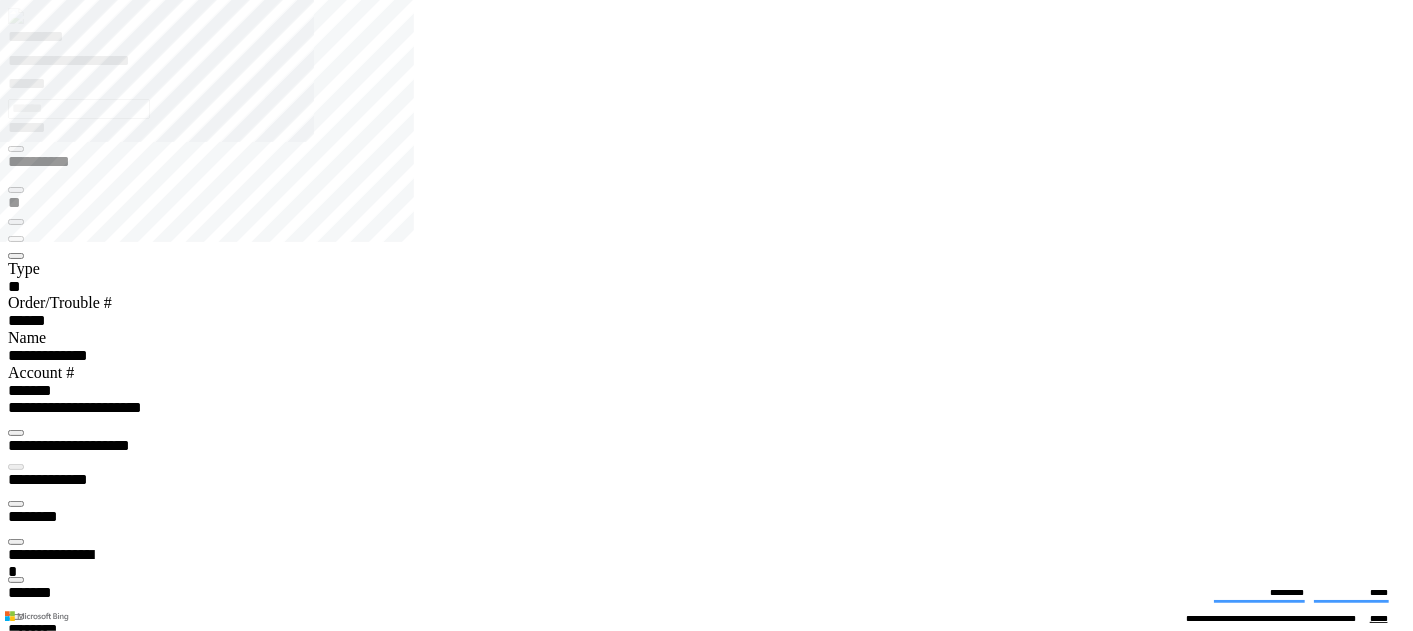 click at bounding box center (16, 5436) 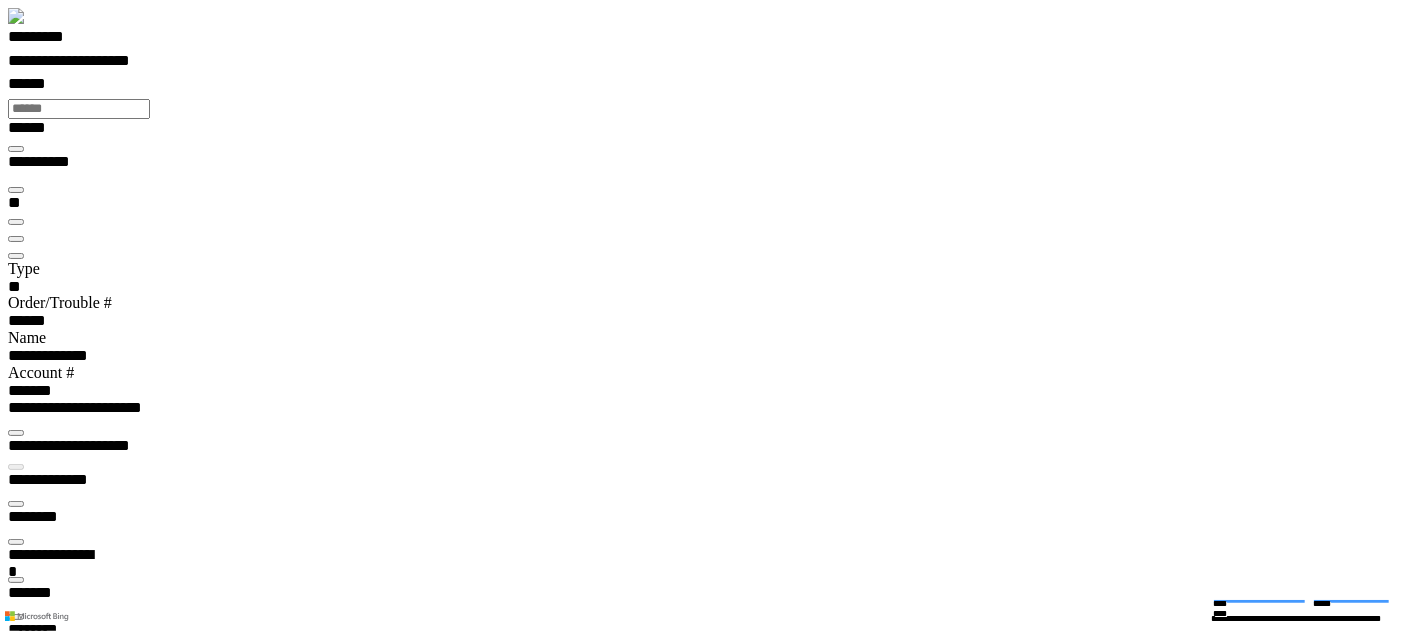 scroll, scrollTop: 60, scrollLeft: 0, axis: vertical 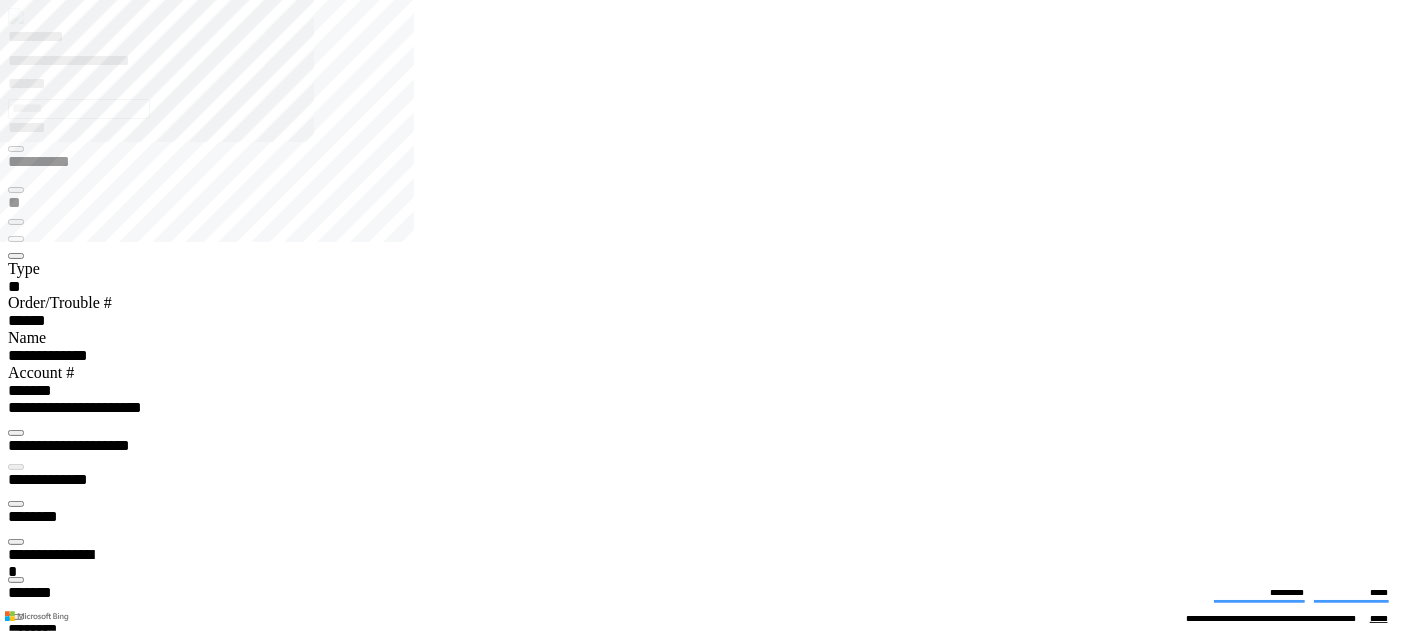 click at bounding box center [16, 3940] 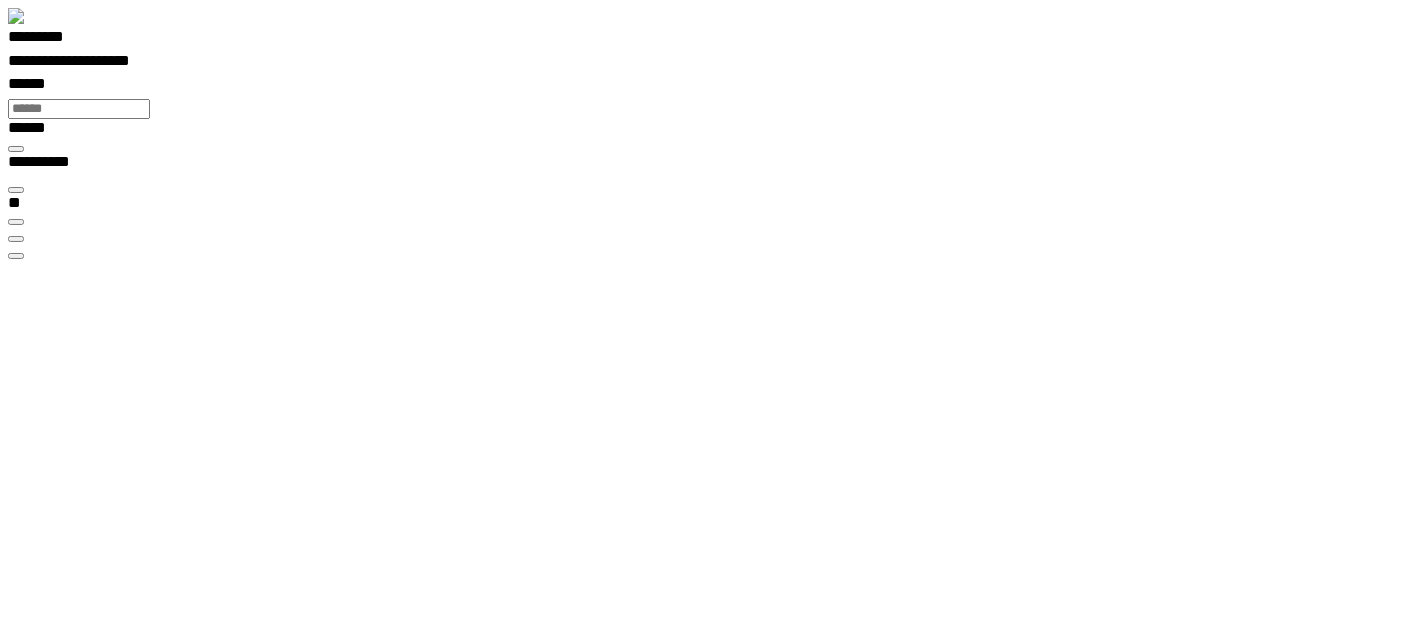 scroll, scrollTop: 99473, scrollLeft: 99800, axis: both 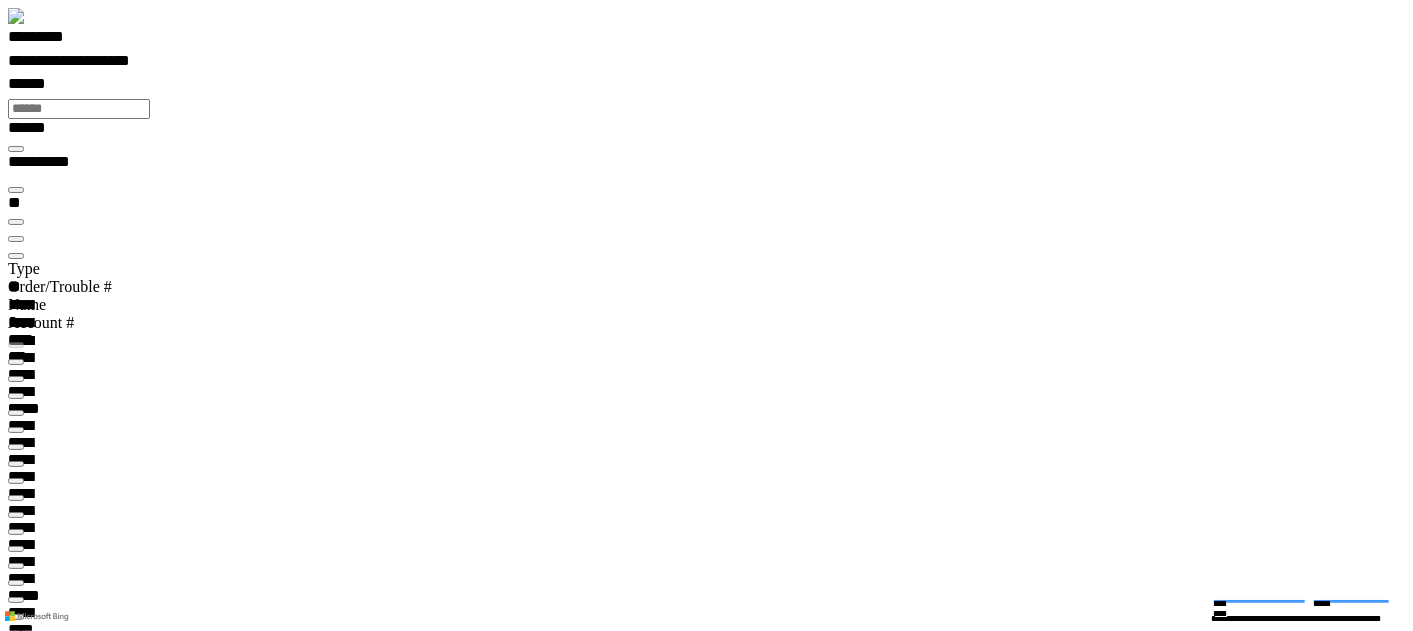 type on "***" 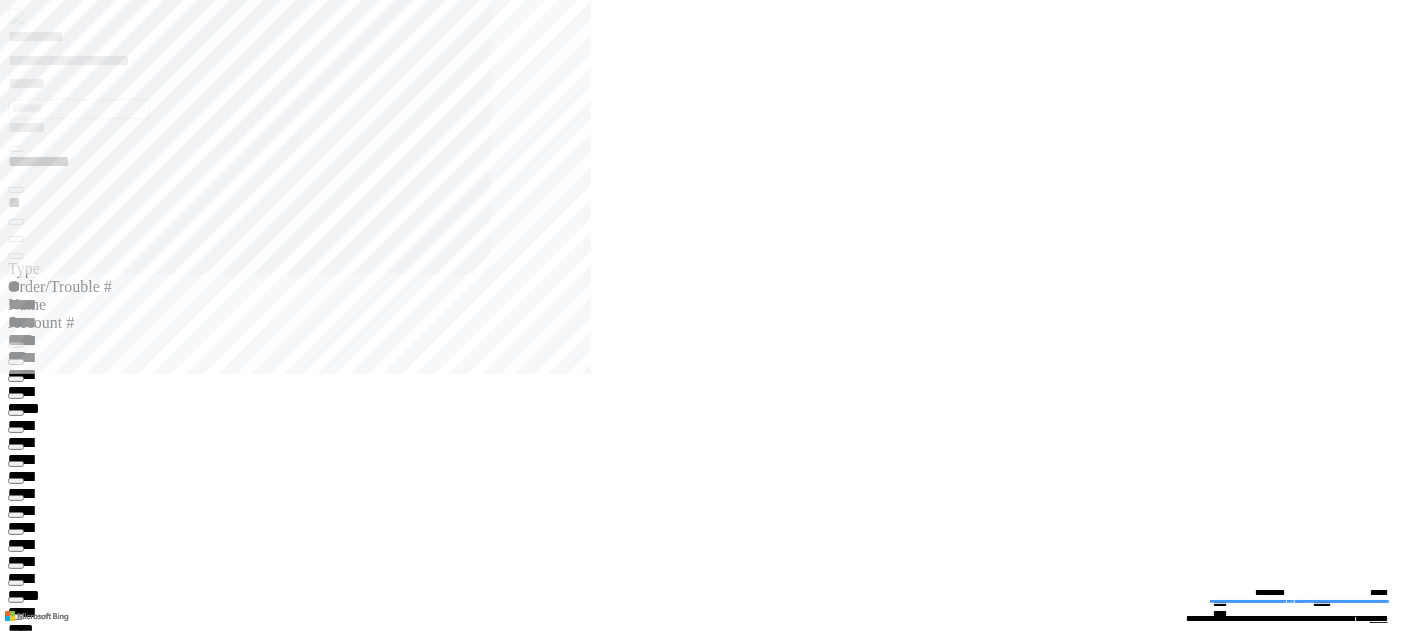 click 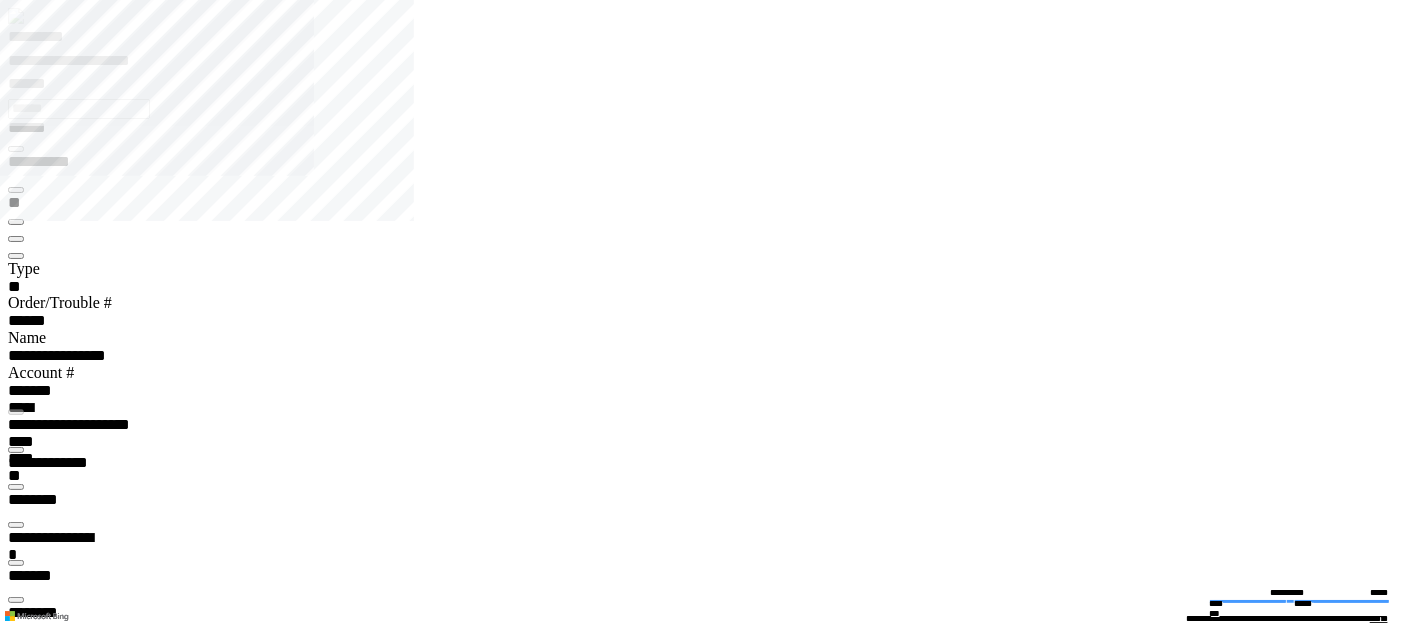 click at bounding box center (16, 3460) 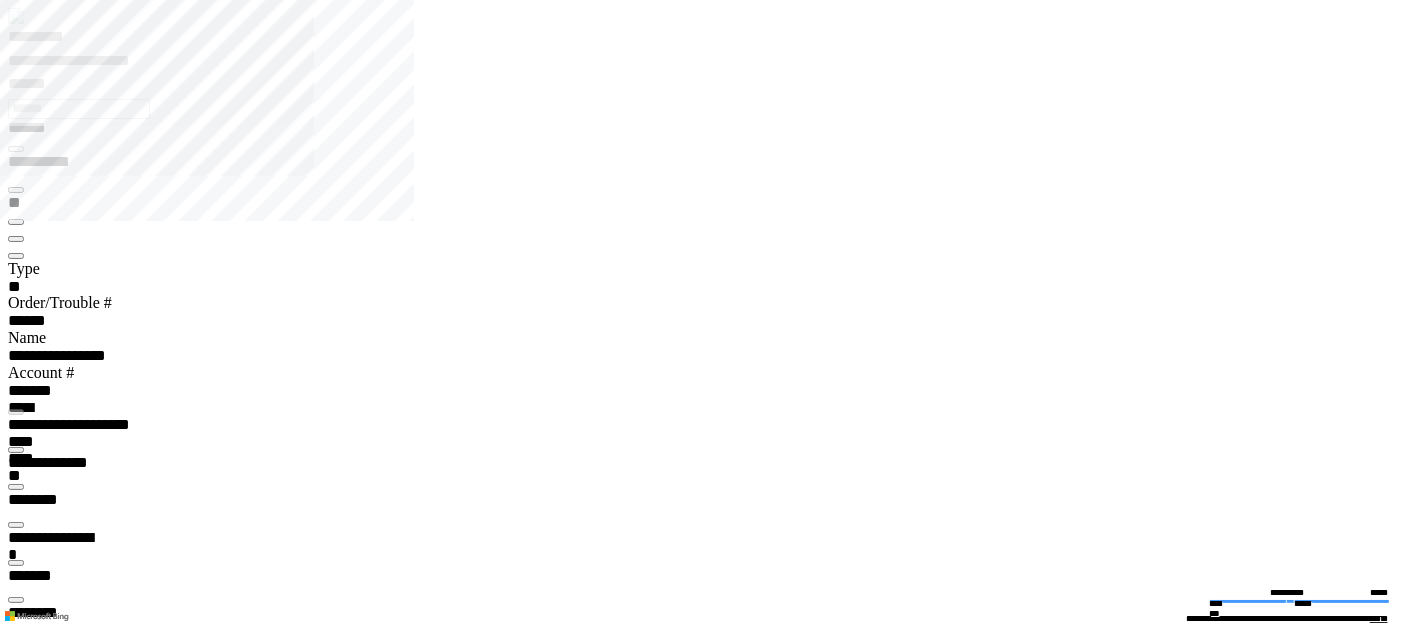 type 